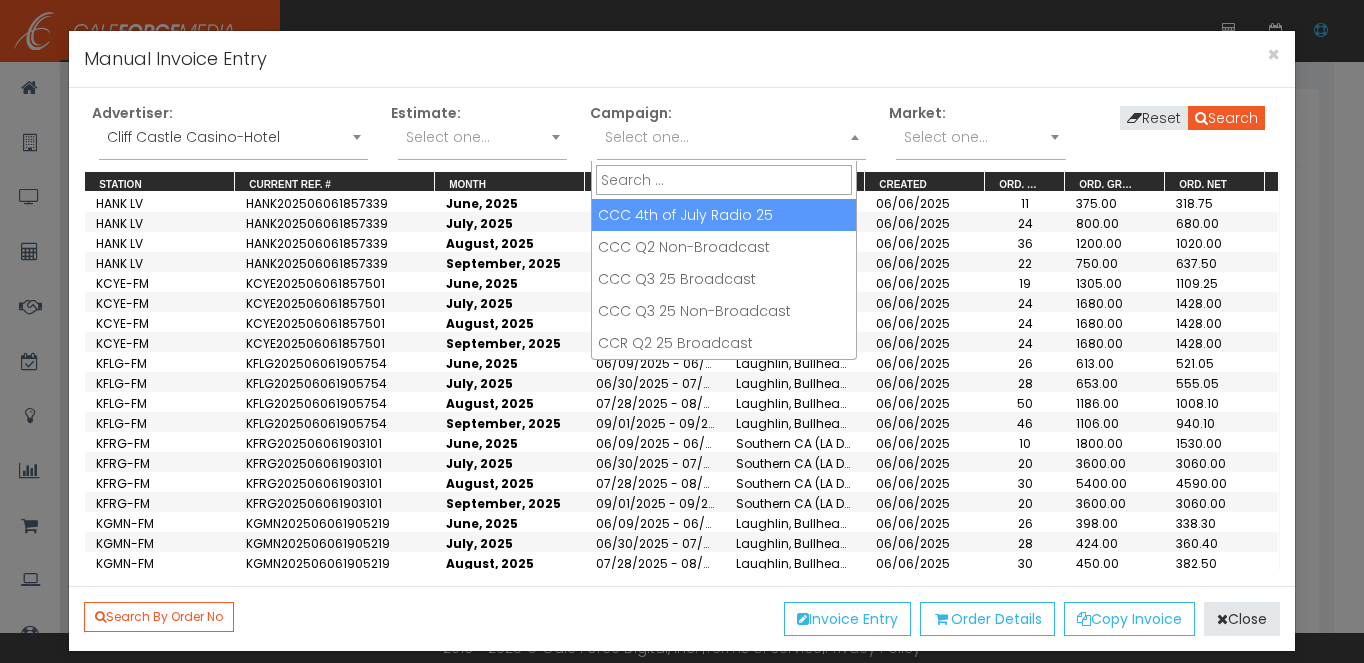 scroll, scrollTop: 180, scrollLeft: 0, axis: vertical 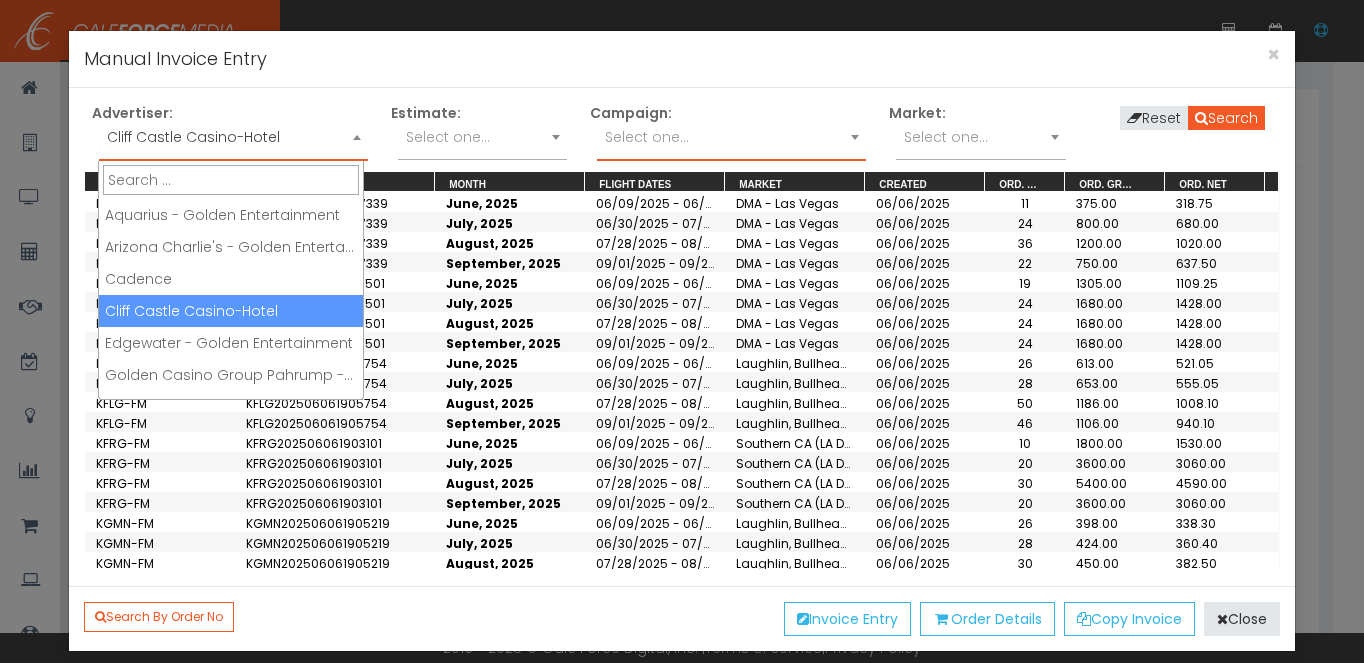 click on "Cliff Castle Casino-Hotel" at bounding box center [233, 137] 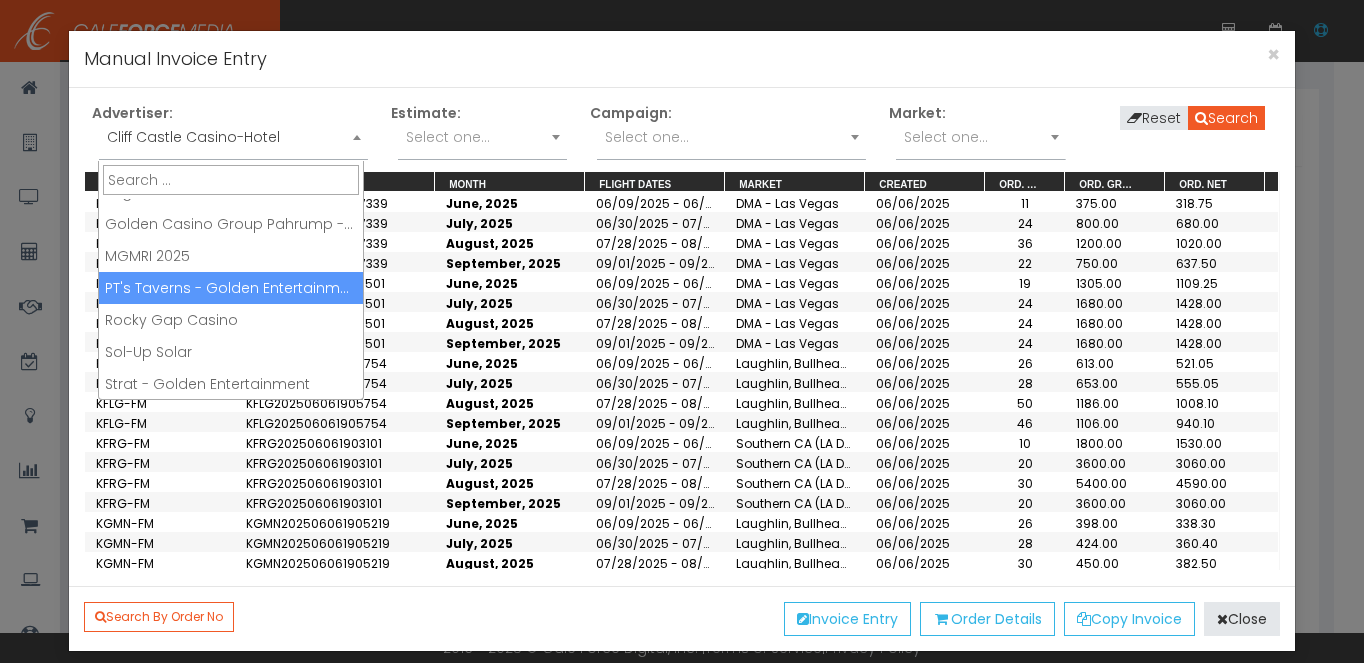scroll, scrollTop: 152, scrollLeft: 0, axis: vertical 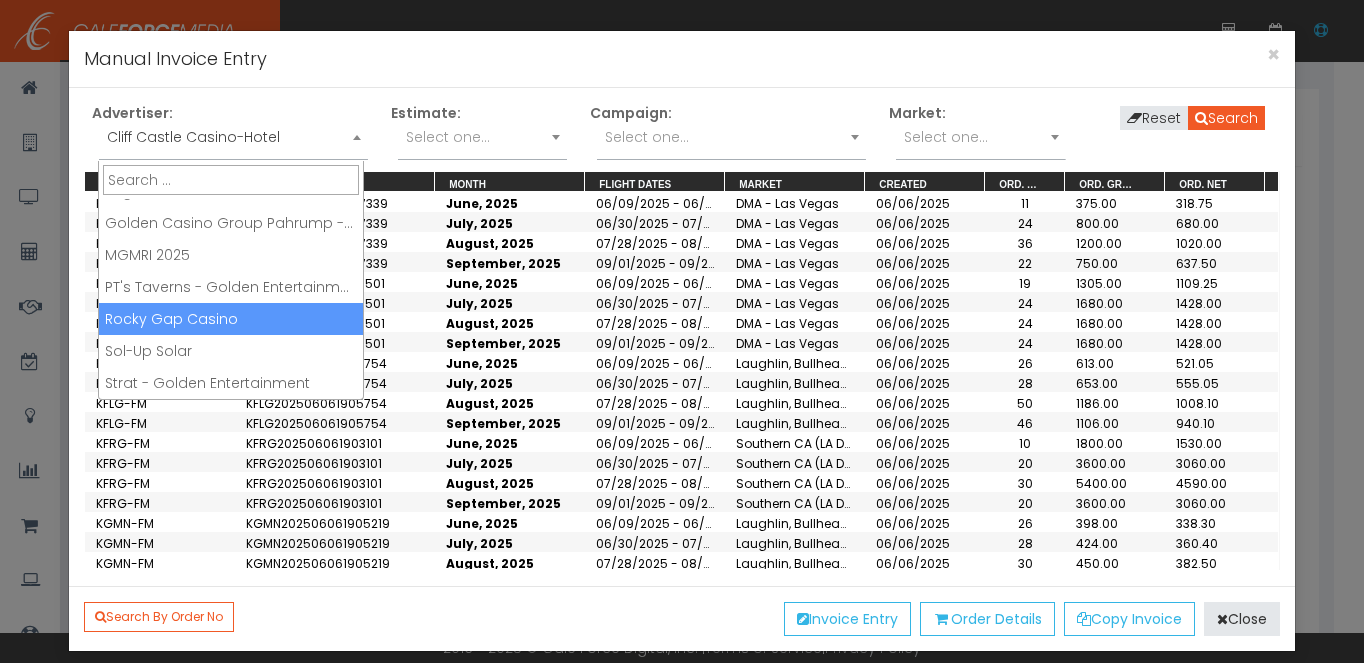 drag, startPoint x: 256, startPoint y: 321, endPoint x: 390, endPoint y: 241, distance: 156.06409 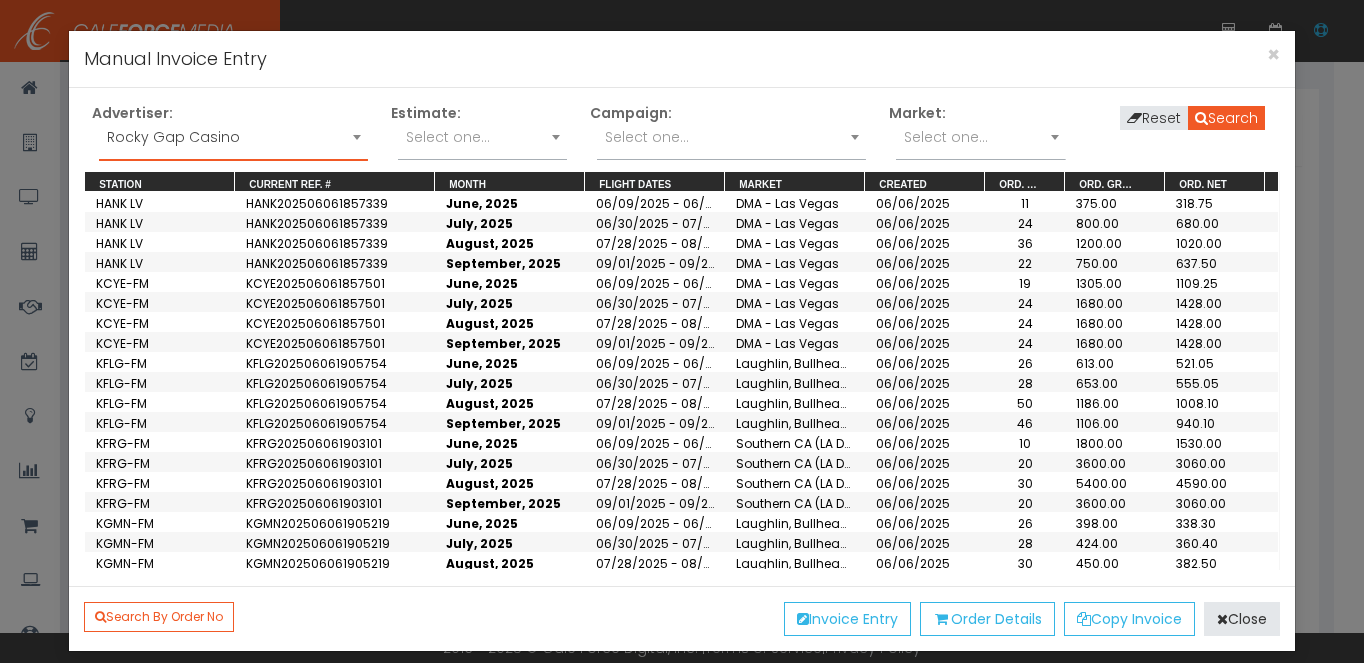 click on "Select one..." at bounding box center (647, 137) 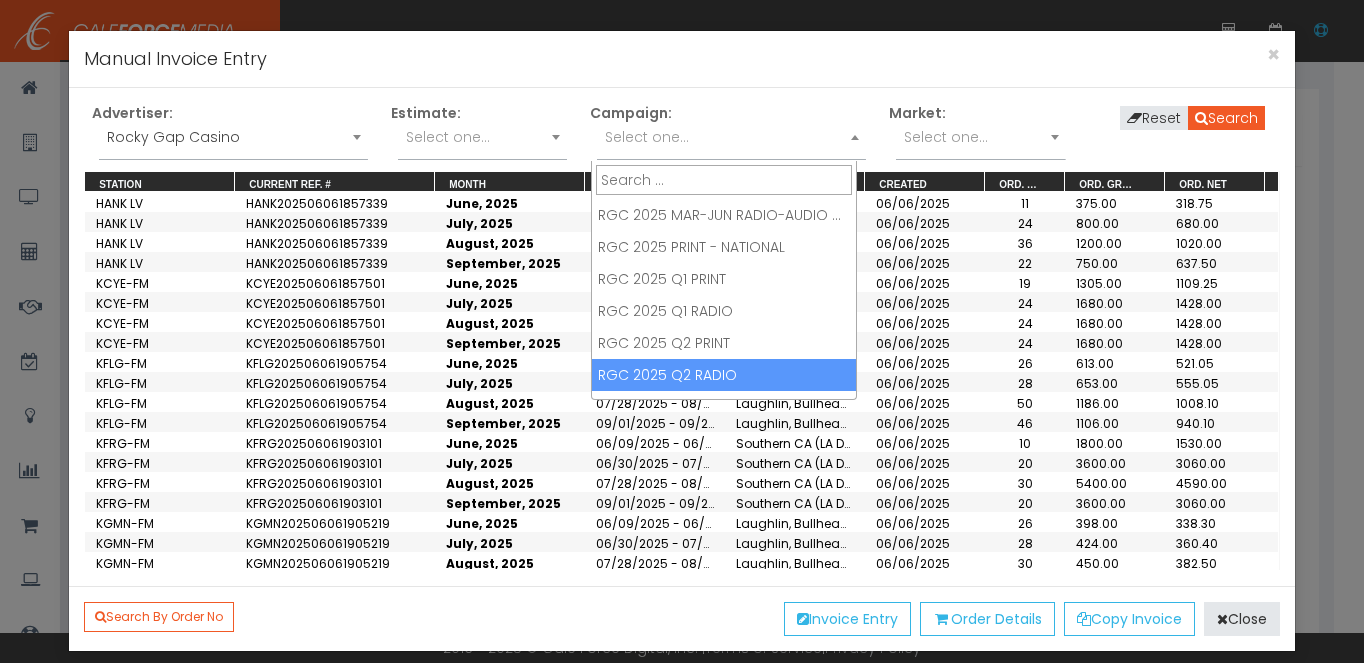 drag, startPoint x: 733, startPoint y: 372, endPoint x: 983, endPoint y: 249, distance: 278.6198 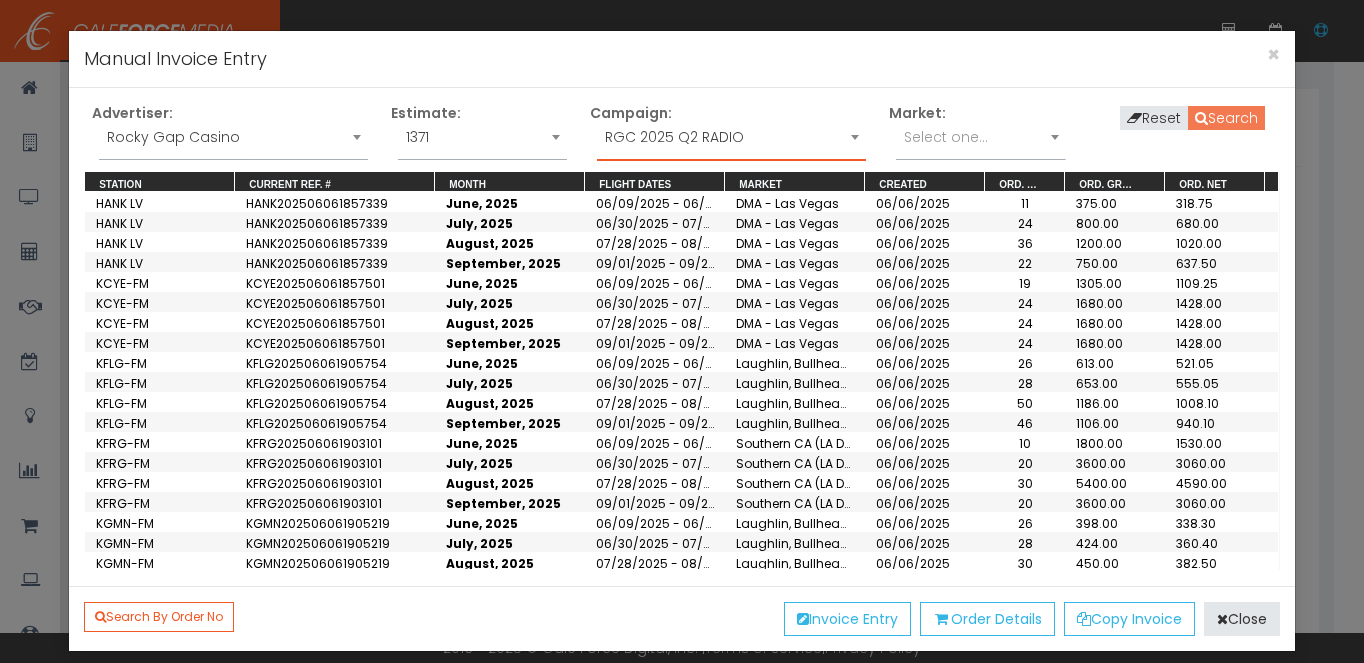 click on "Search" at bounding box center [1226, 118] 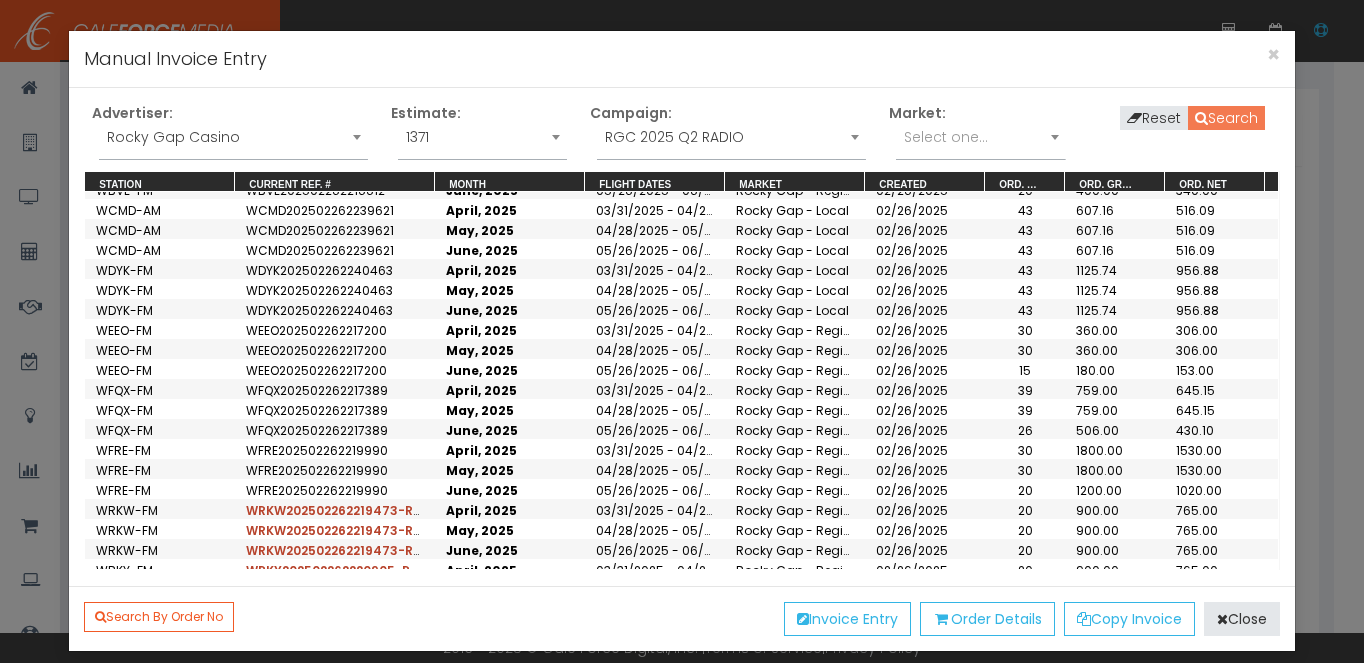 scroll, scrollTop: 233, scrollLeft: 0, axis: vertical 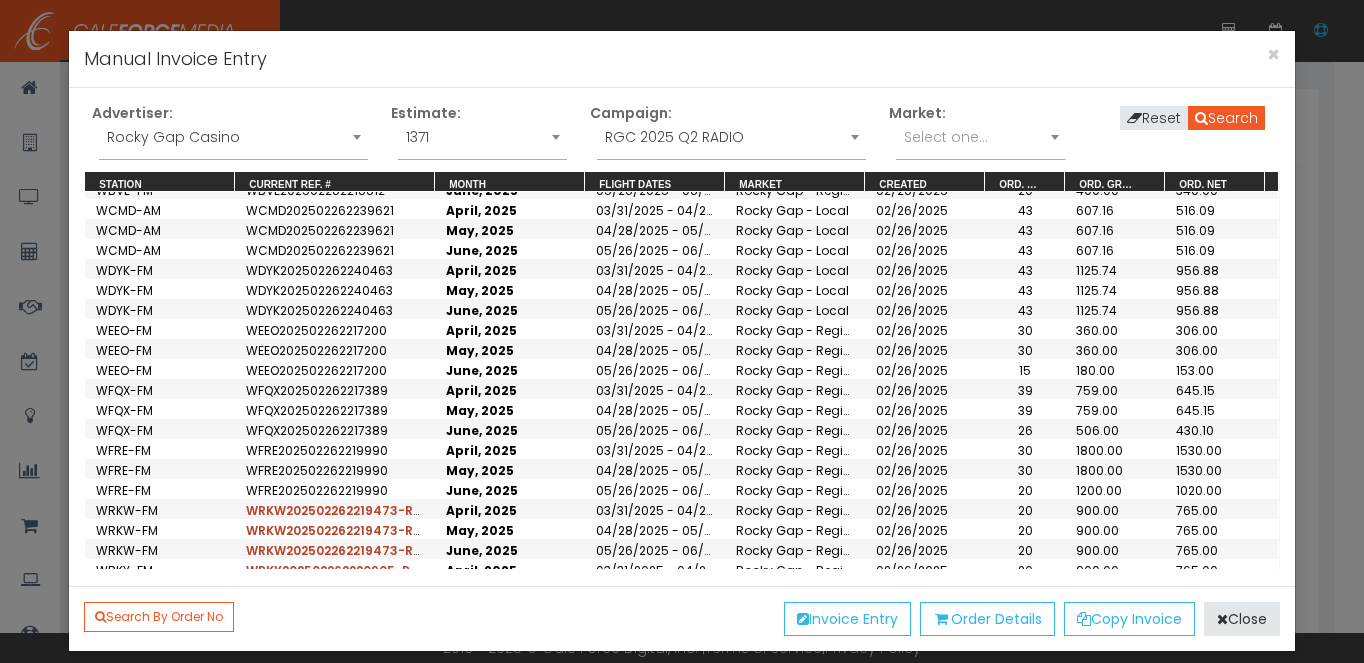 click on "WFRE202502262219990" at bounding box center [319, 770] 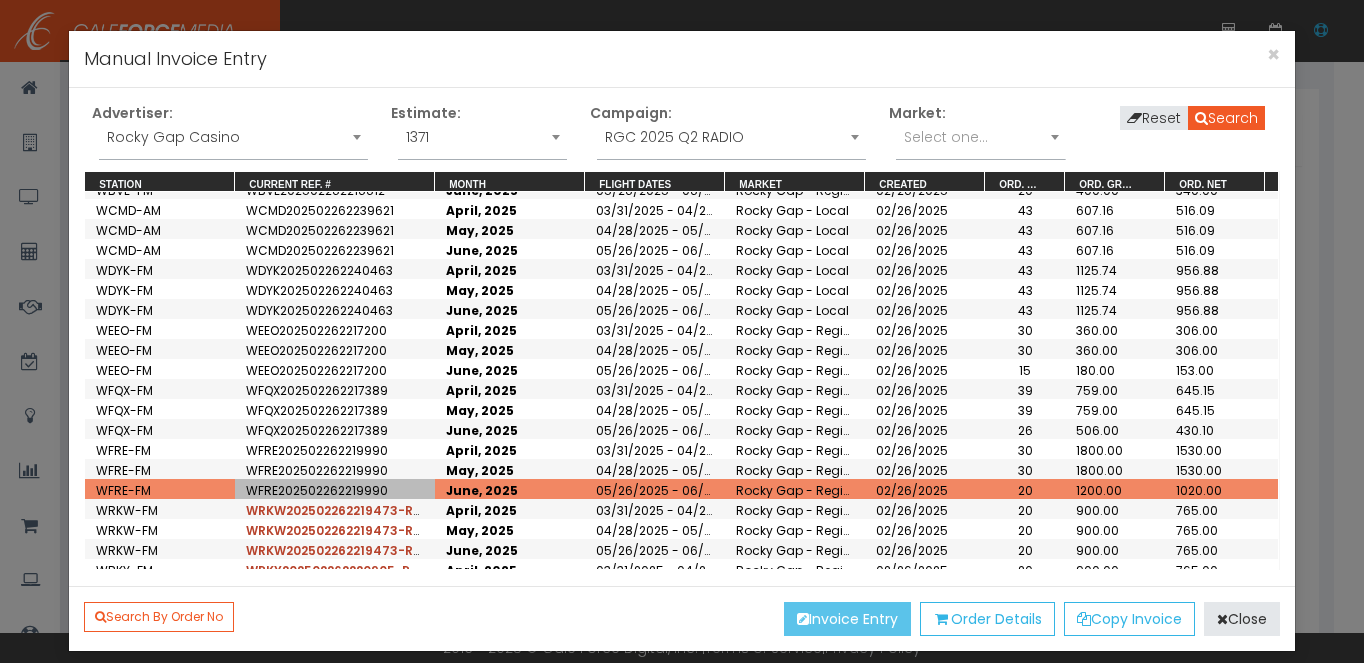 click on "Invoice Entry" at bounding box center (847, 619) 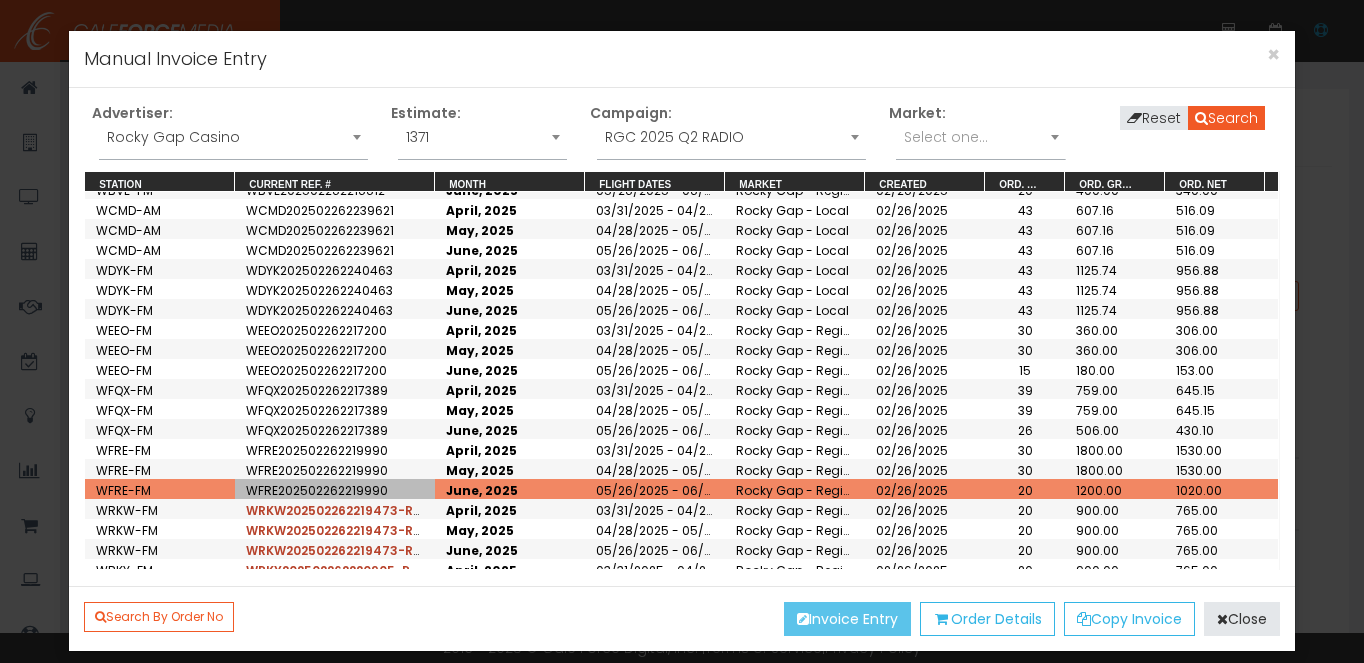 scroll, scrollTop: 0, scrollLeft: 0, axis: both 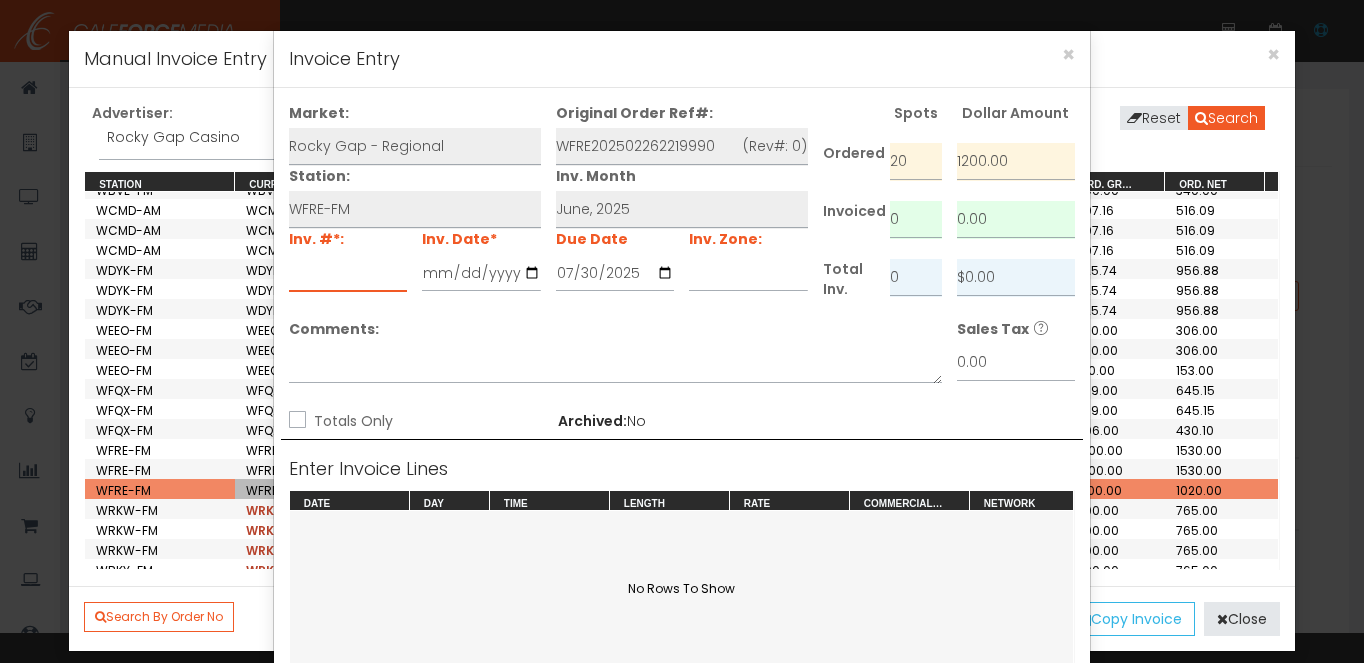 click at bounding box center [348, 273] 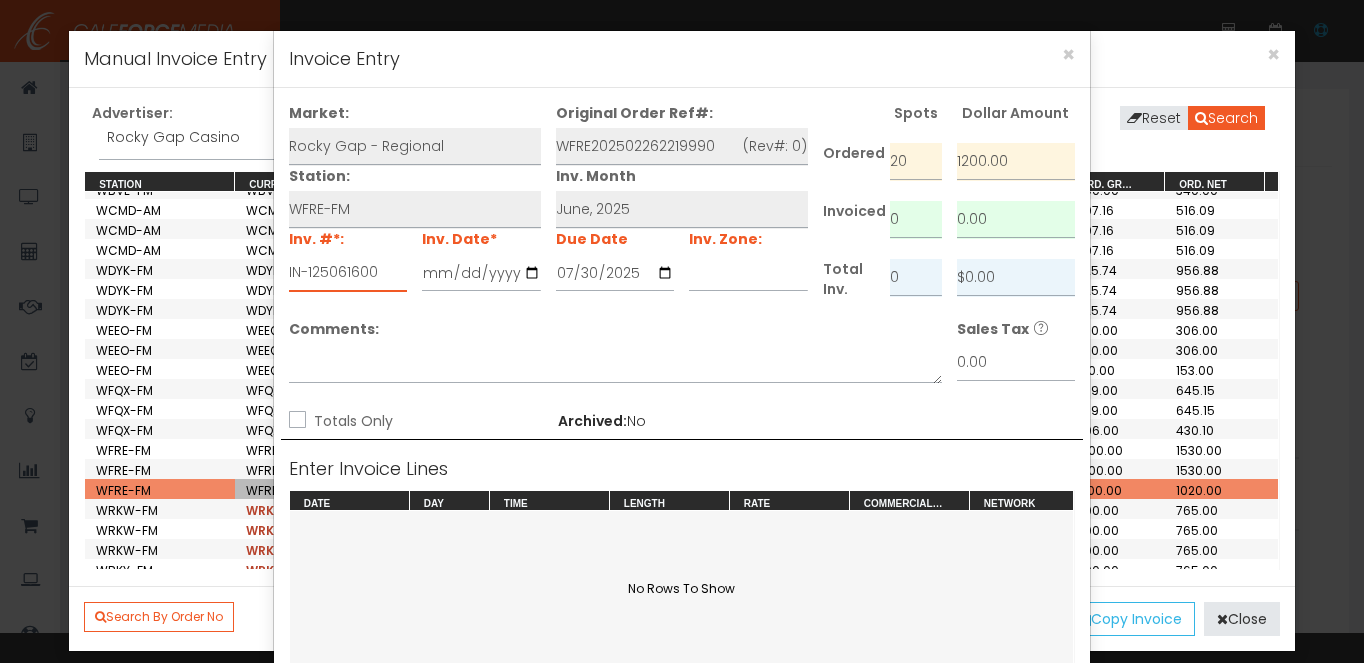 type on "IN-125061600" 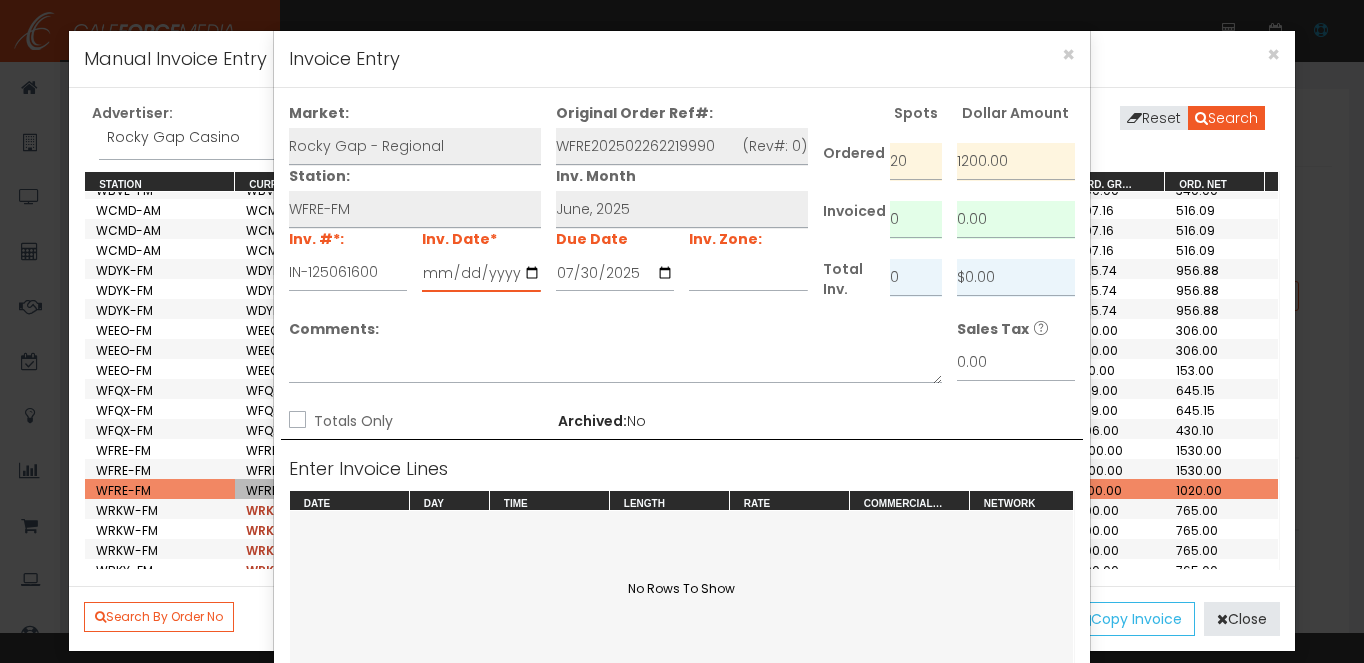 click at bounding box center (481, 273) 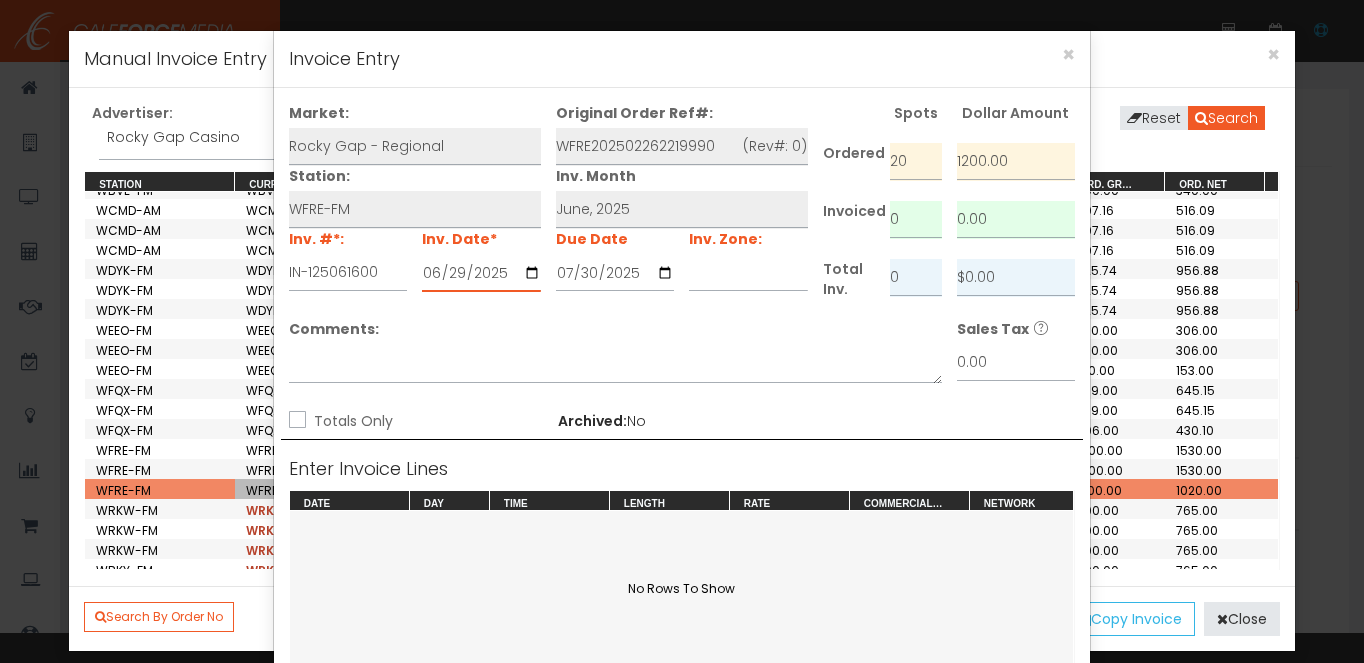 type on "2025-06-29" 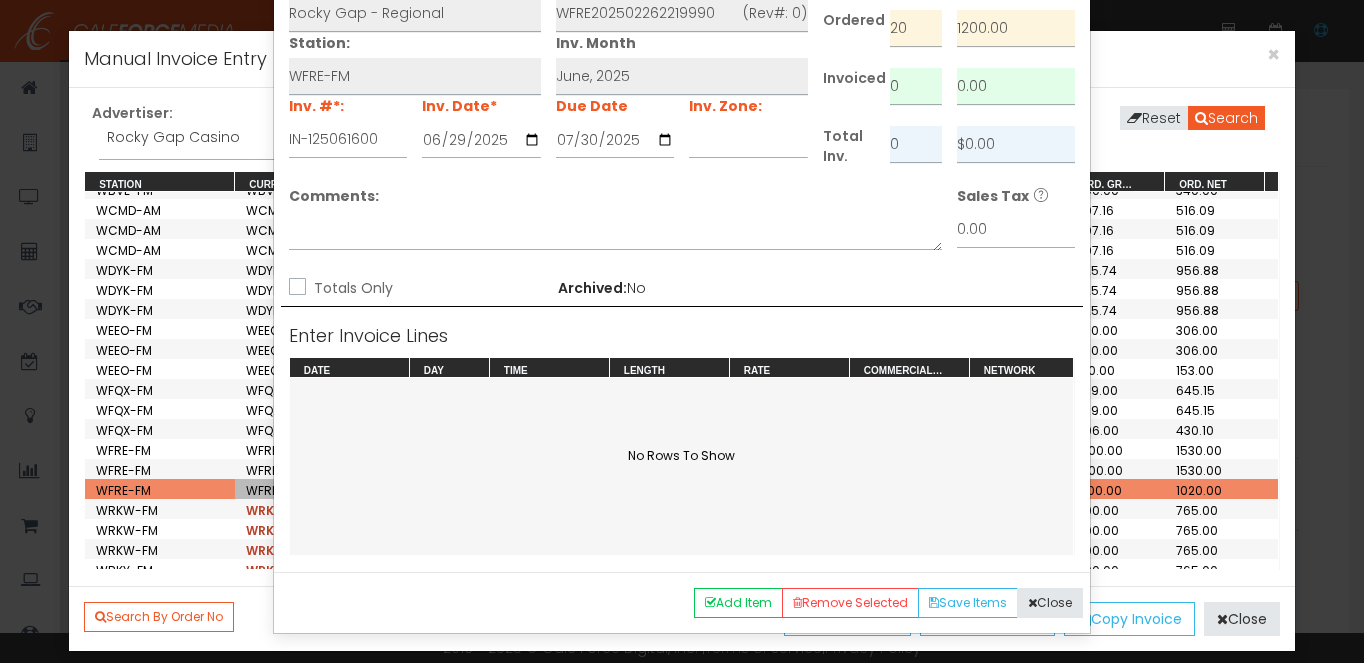 click on "Totals Only" at bounding box center [295, 288] 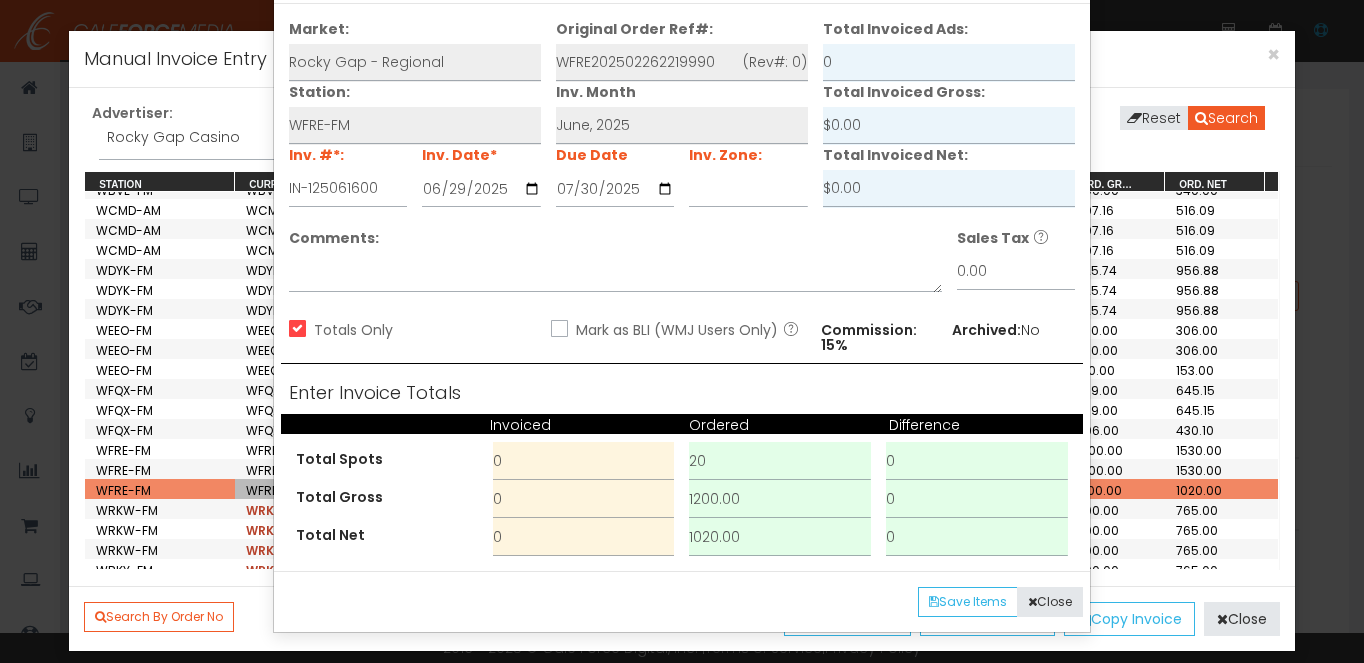 scroll, scrollTop: 84, scrollLeft: 0, axis: vertical 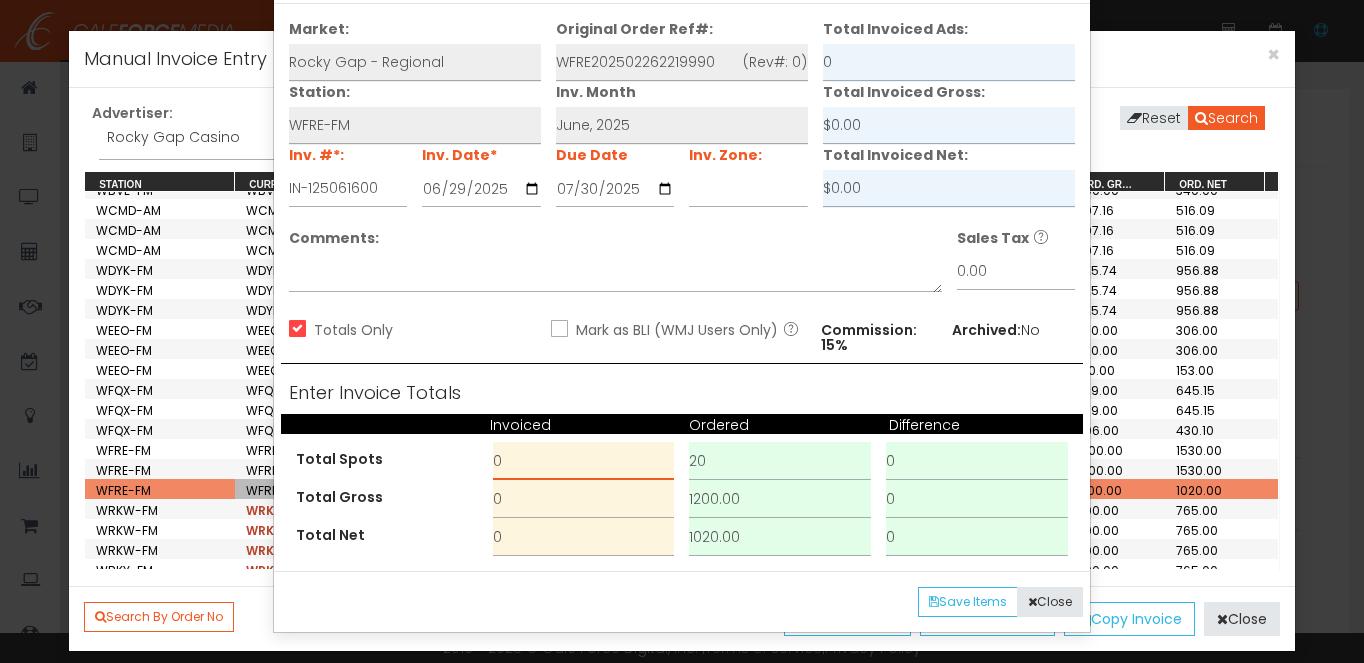 drag, startPoint x: 569, startPoint y: 460, endPoint x: 464, endPoint y: 448, distance: 105.68349 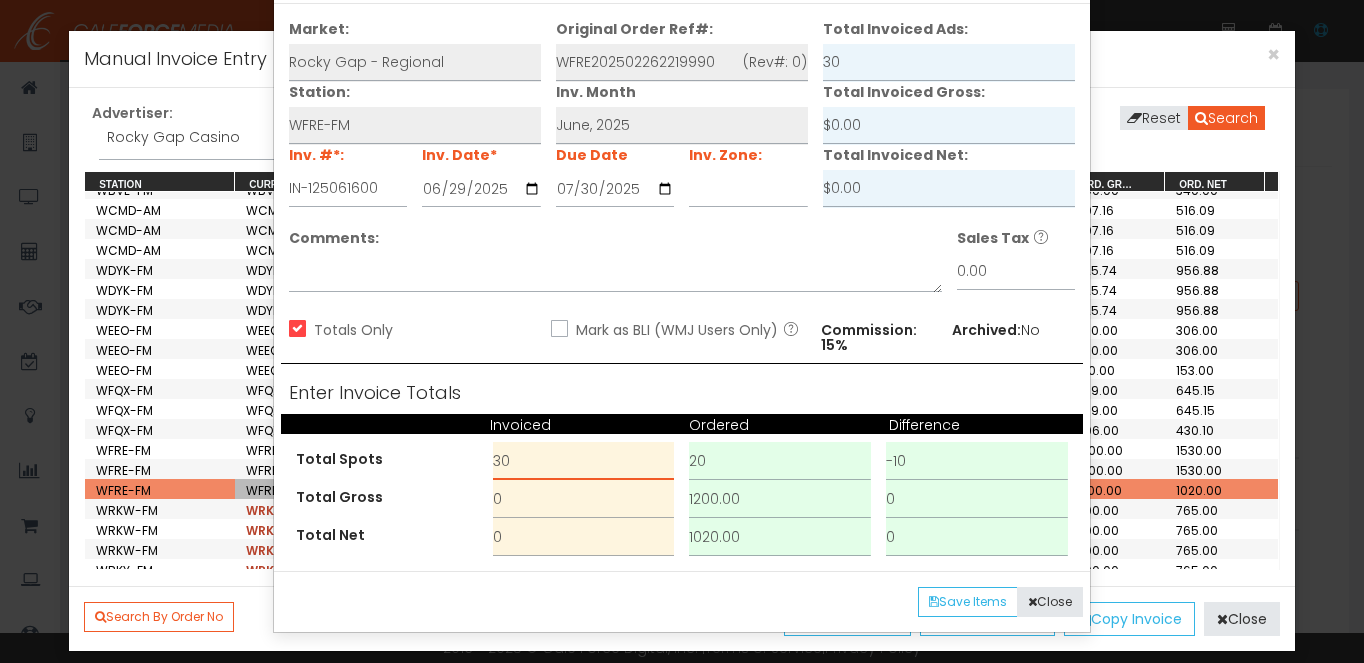 type on "30" 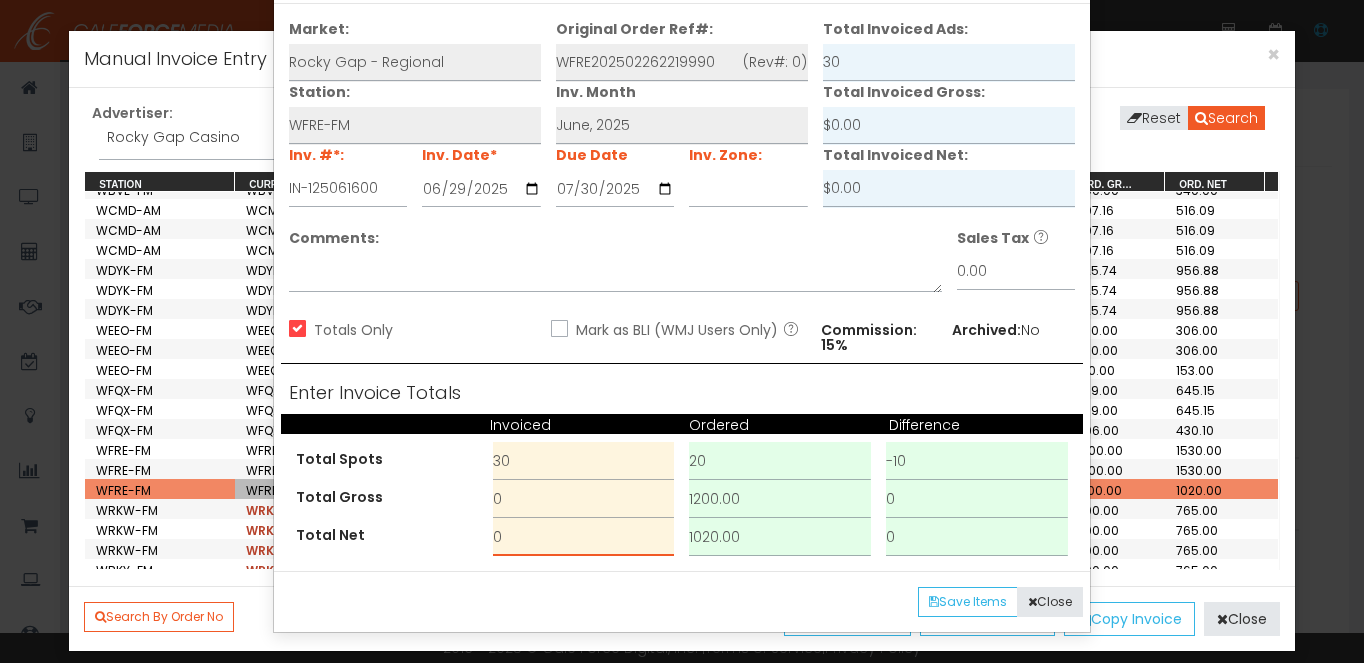 drag, startPoint x: 545, startPoint y: 543, endPoint x: 419, endPoint y: 535, distance: 126.253716 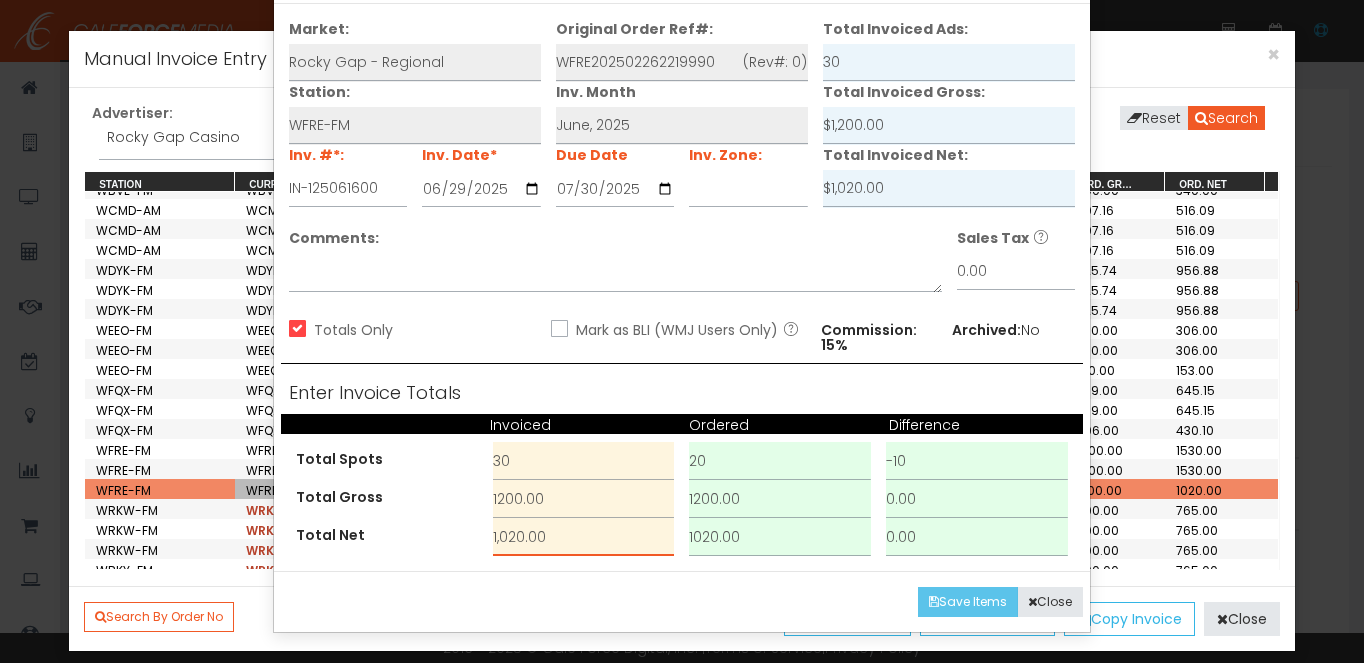 type on "1,020.00" 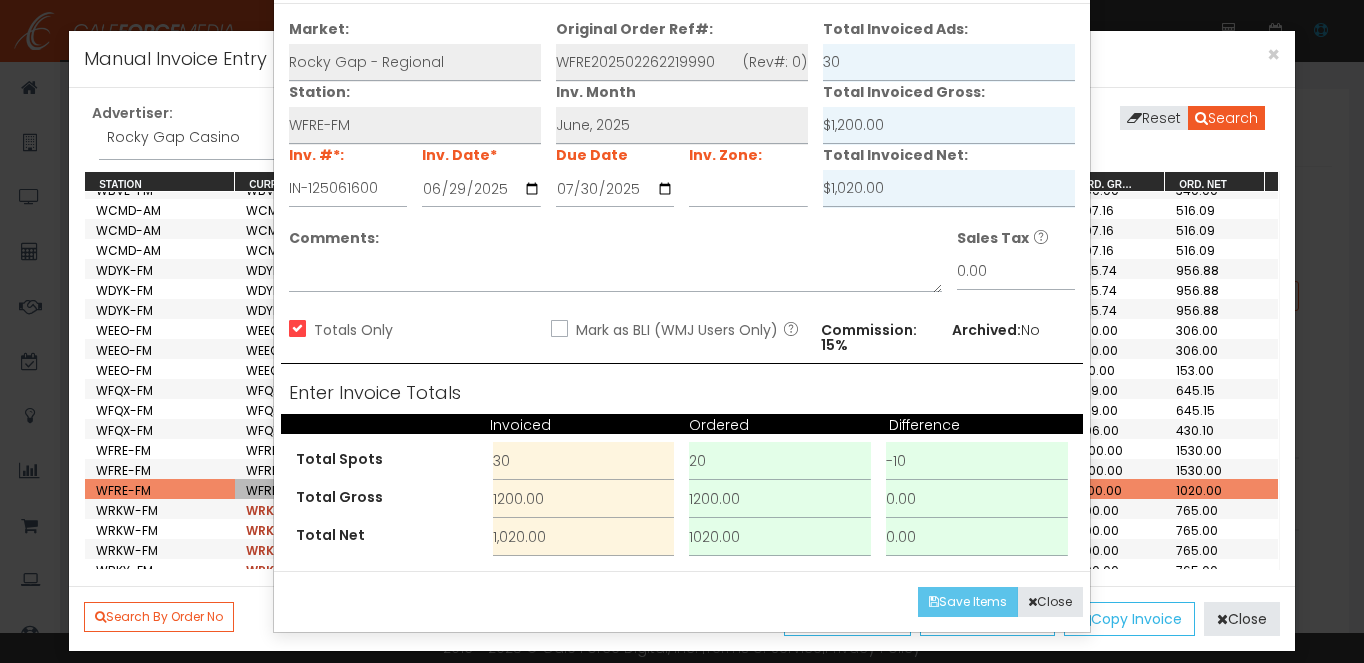 click on "Save Items" at bounding box center (968, 602) 